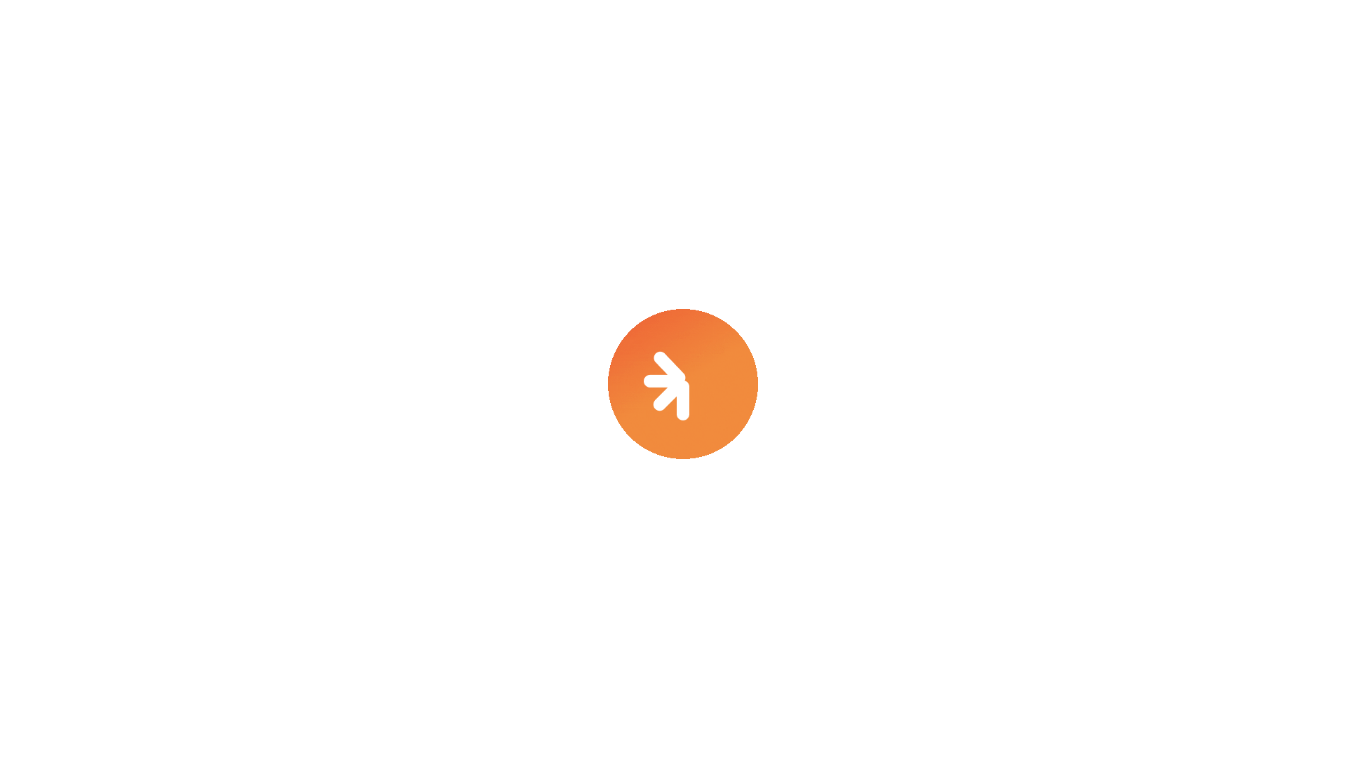 scroll, scrollTop: 0, scrollLeft: 0, axis: both 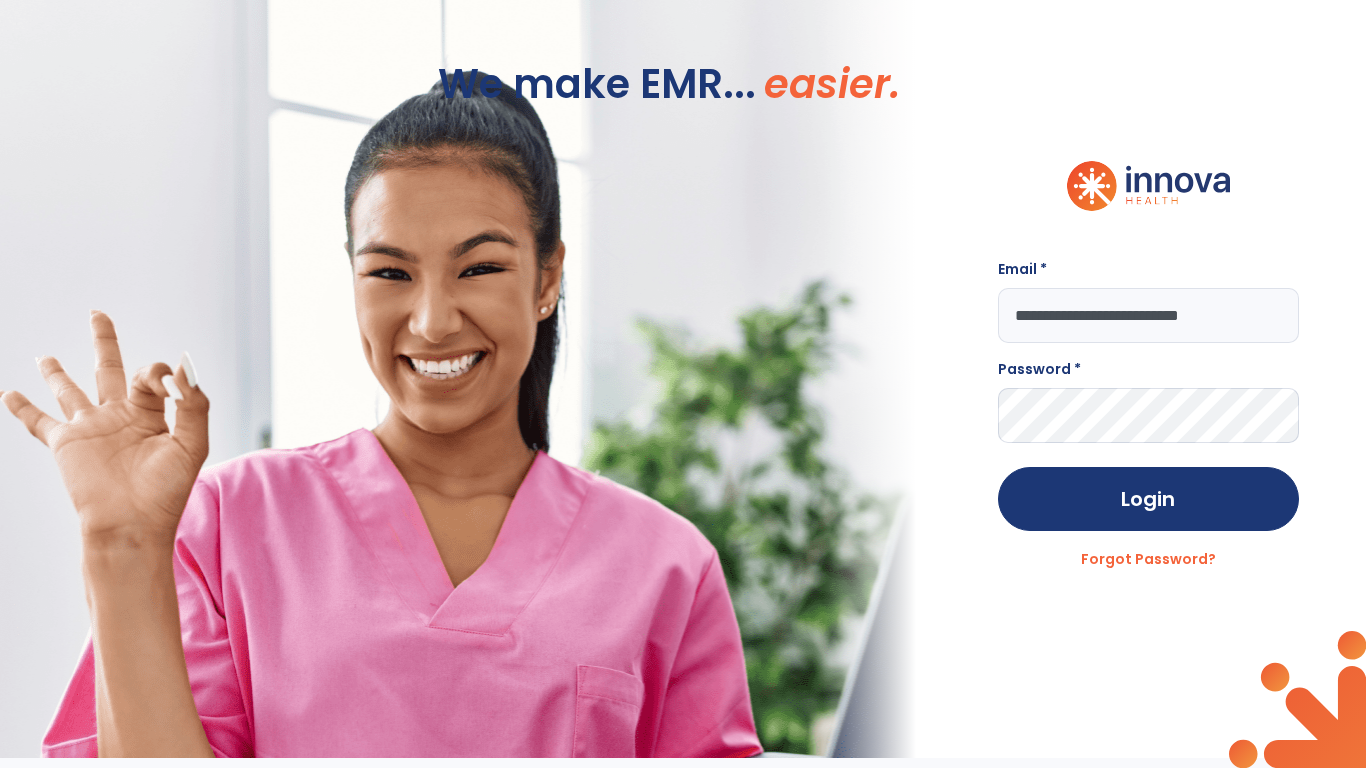 type on "**********" 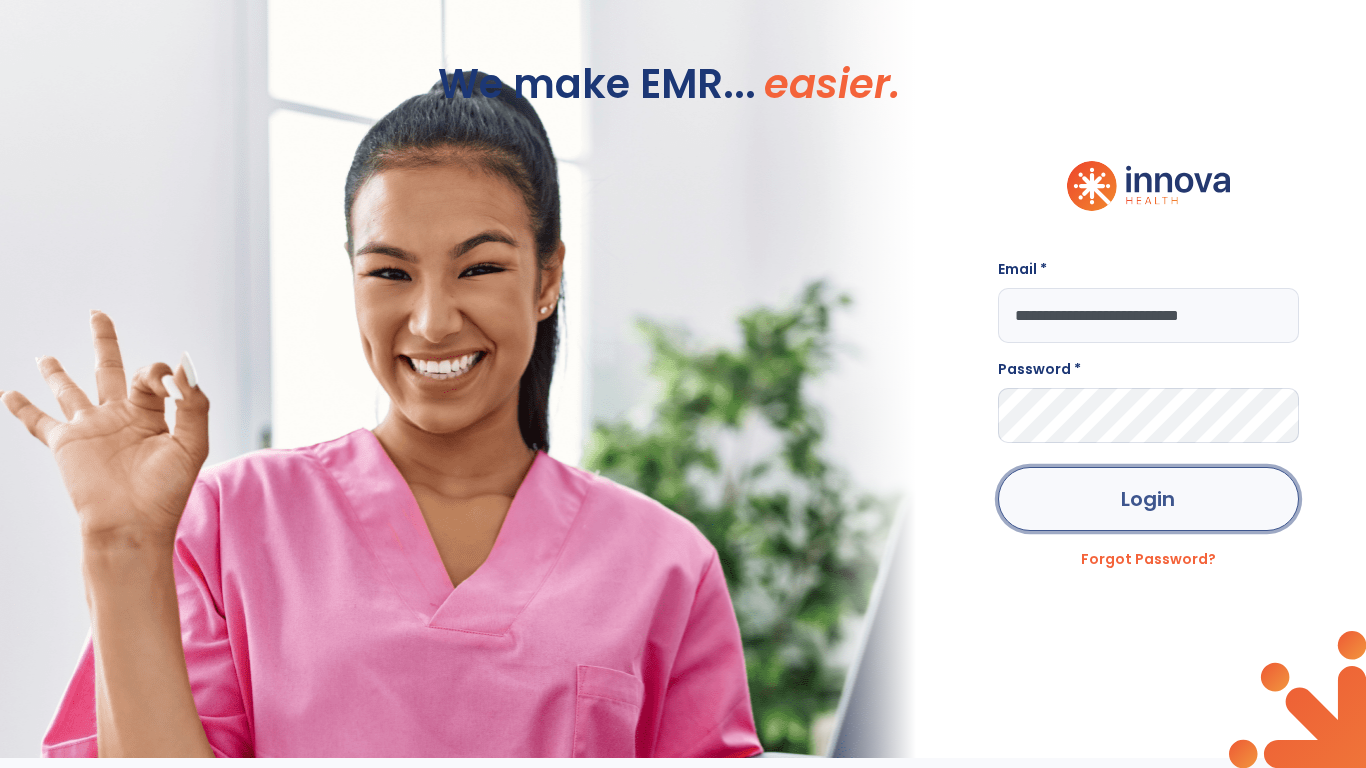 click on "Login" 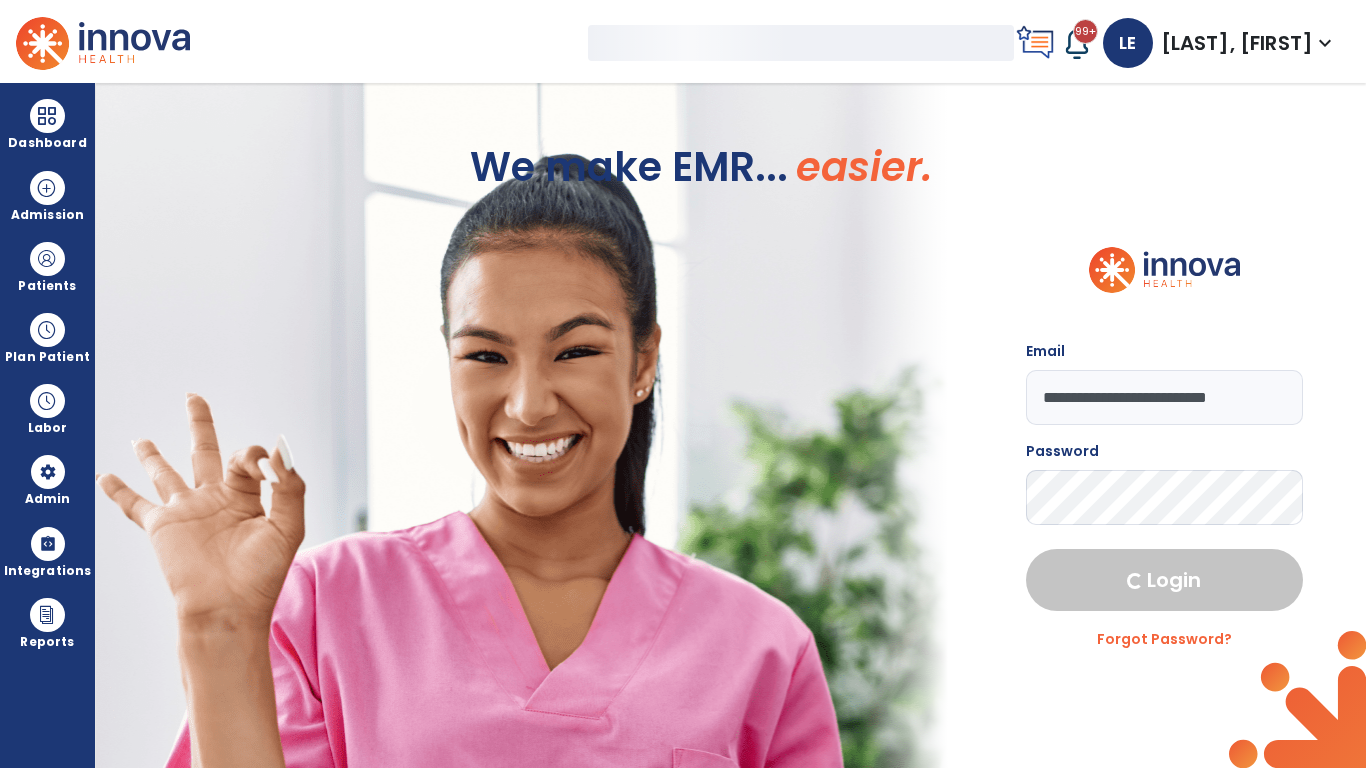 select on "***" 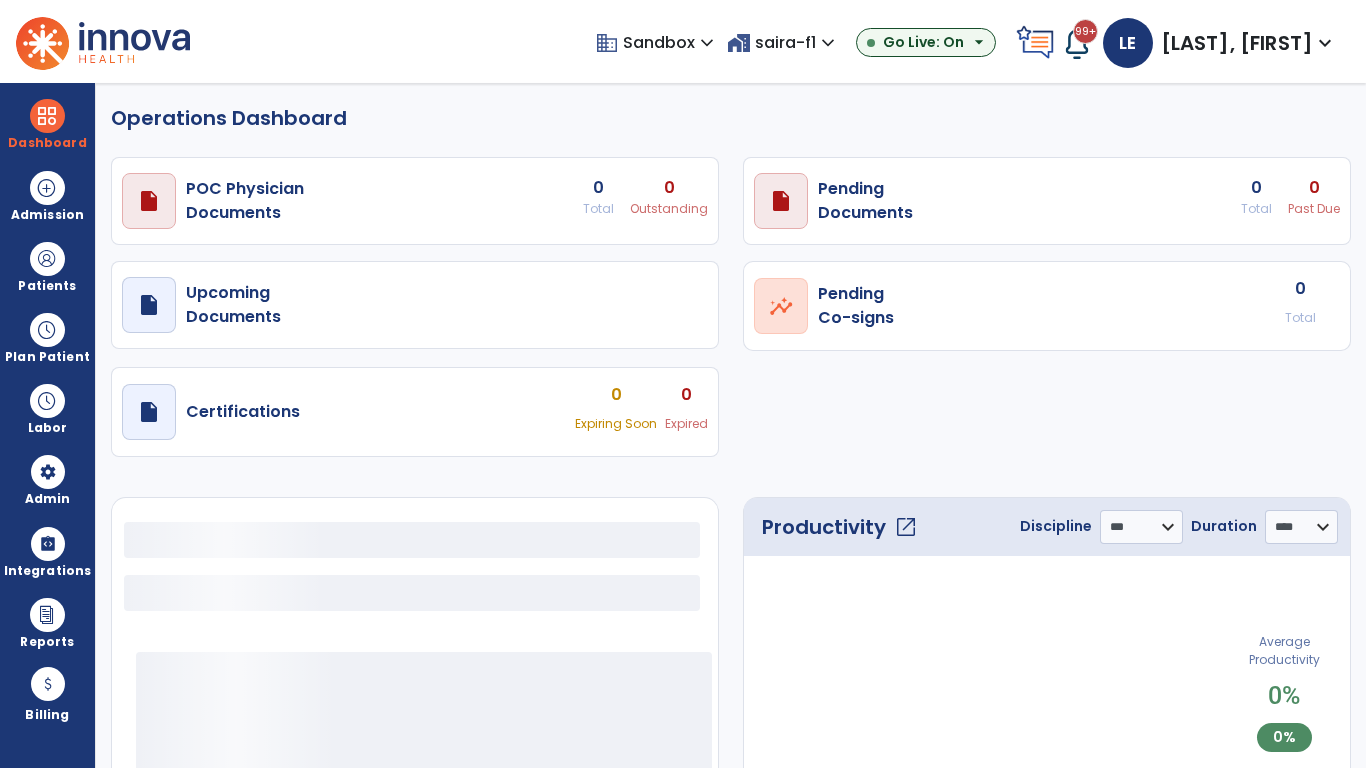 select on "***" 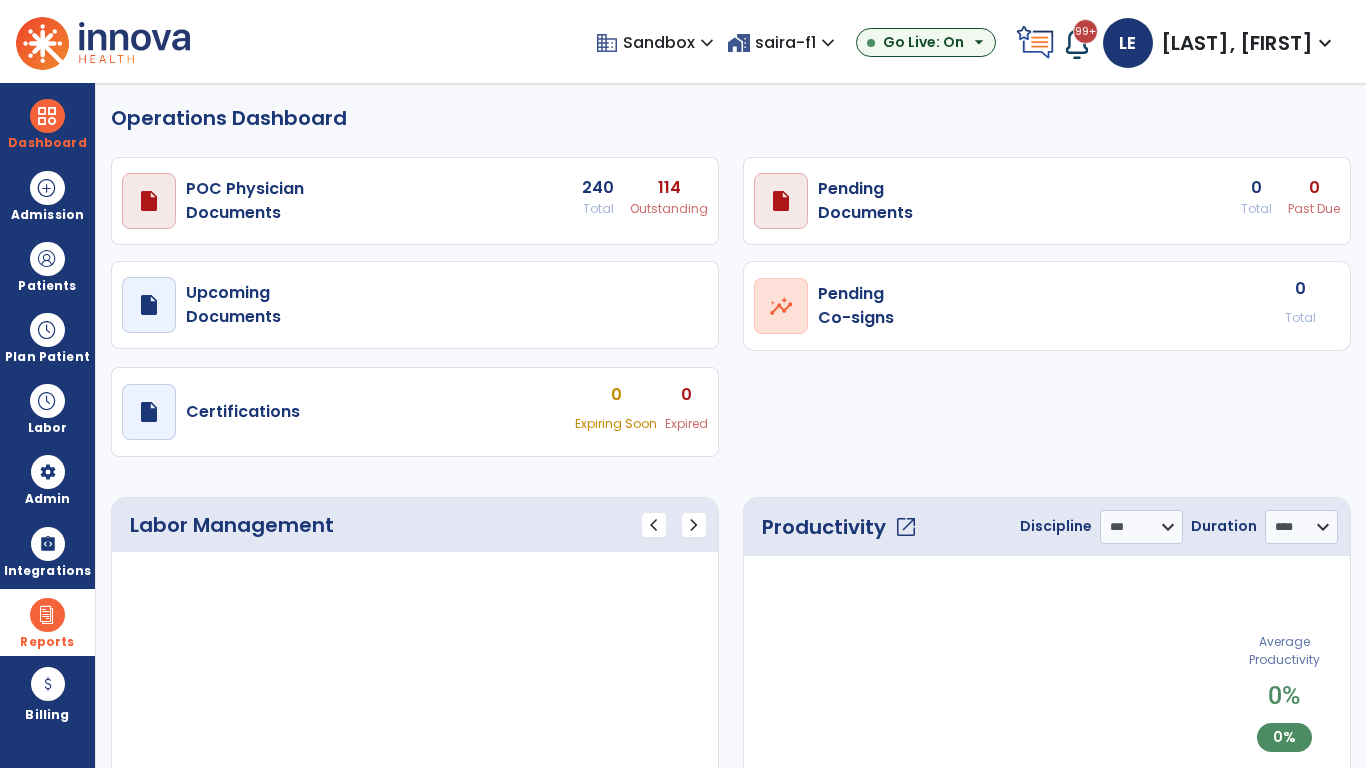 click at bounding box center [47, 615] 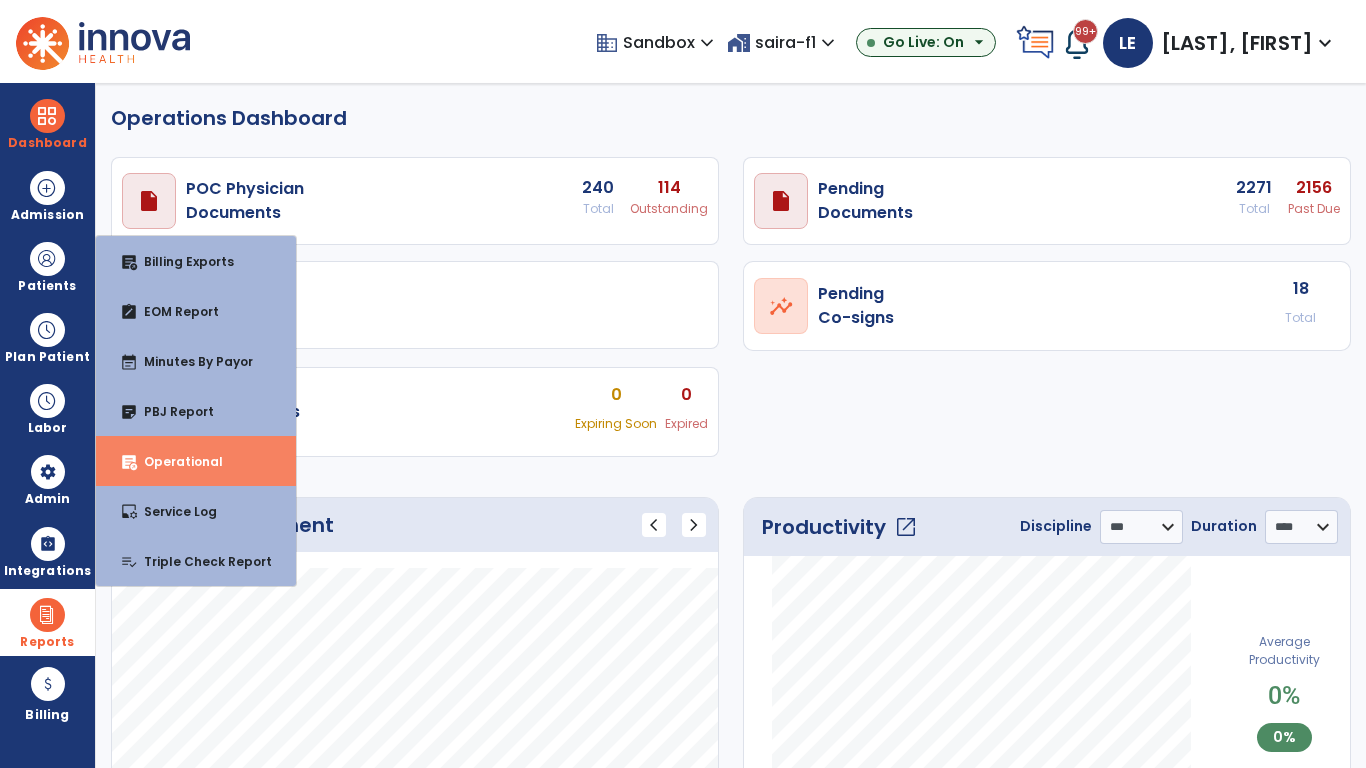 click on "Operational" at bounding box center [175, 461] 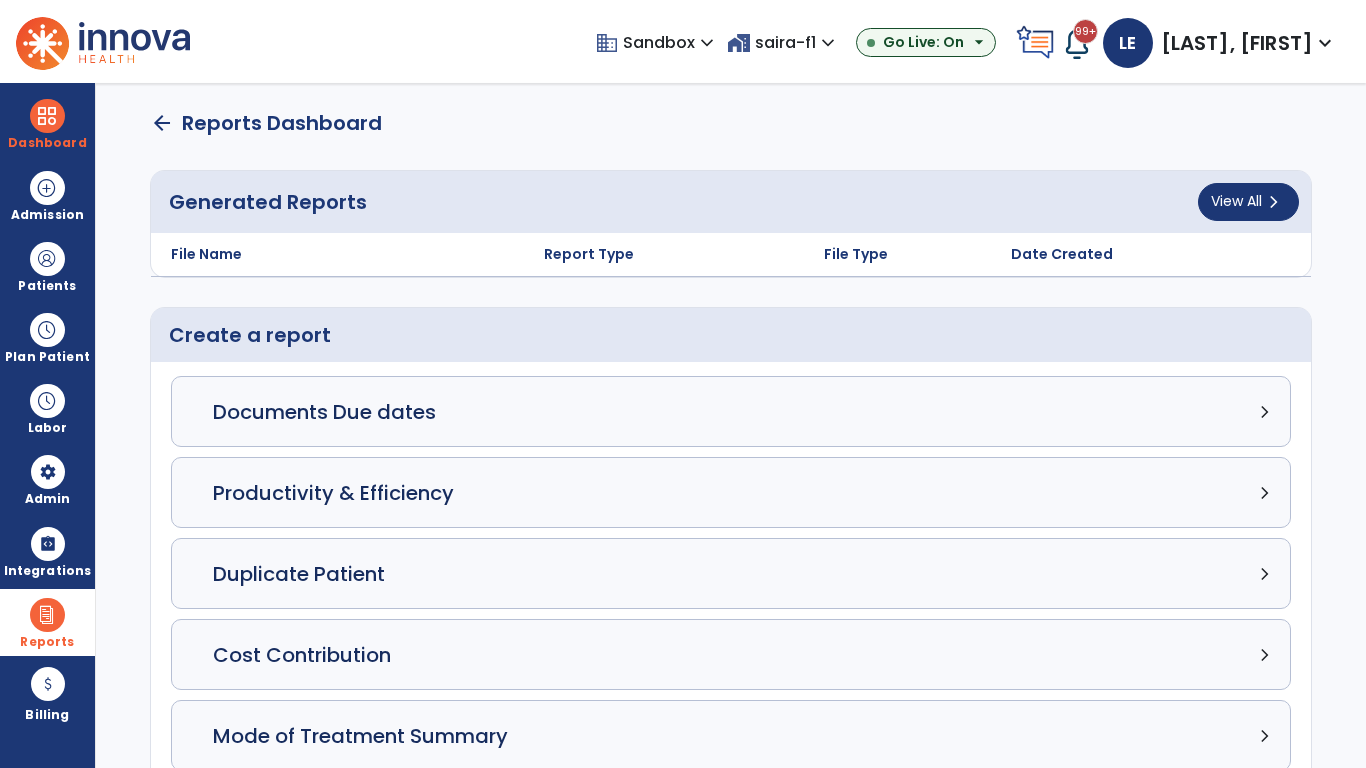 click on "Census Detail chevron_right" 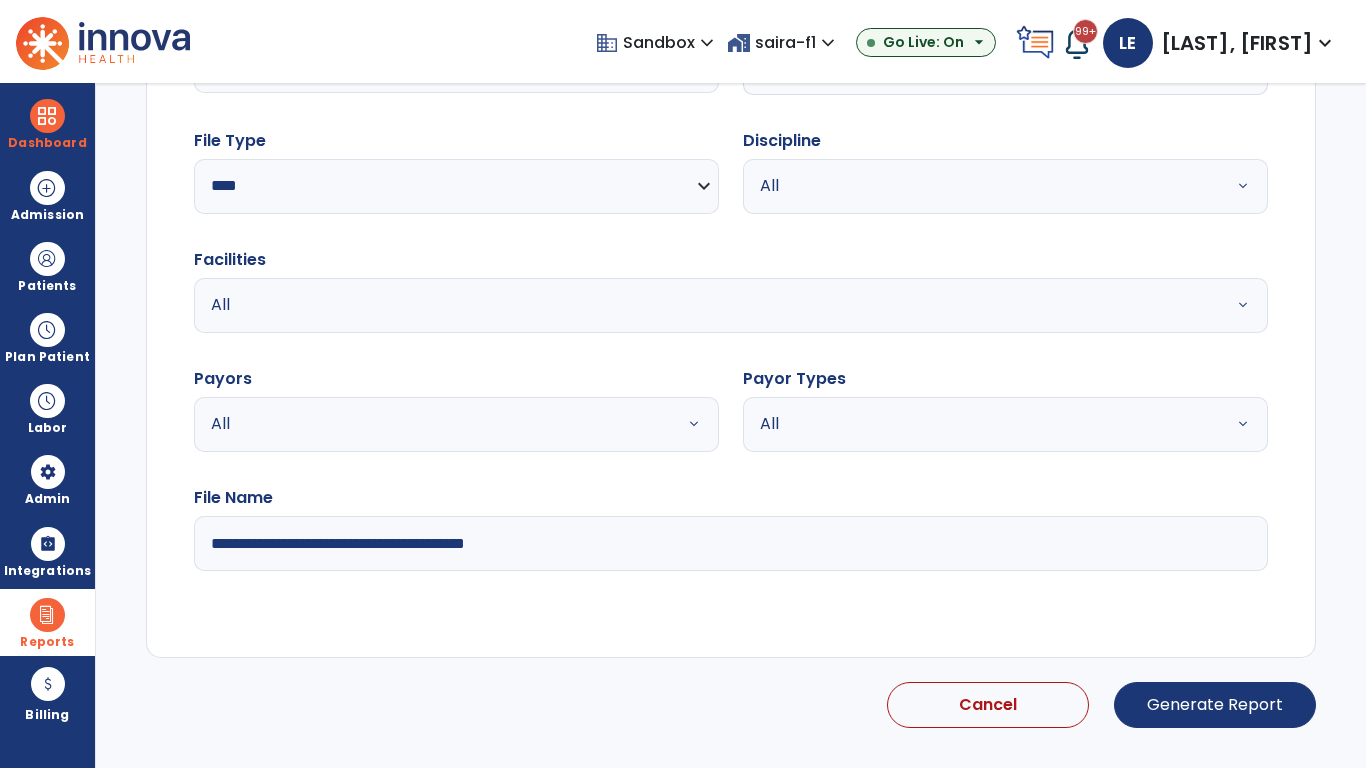 select on "*****" 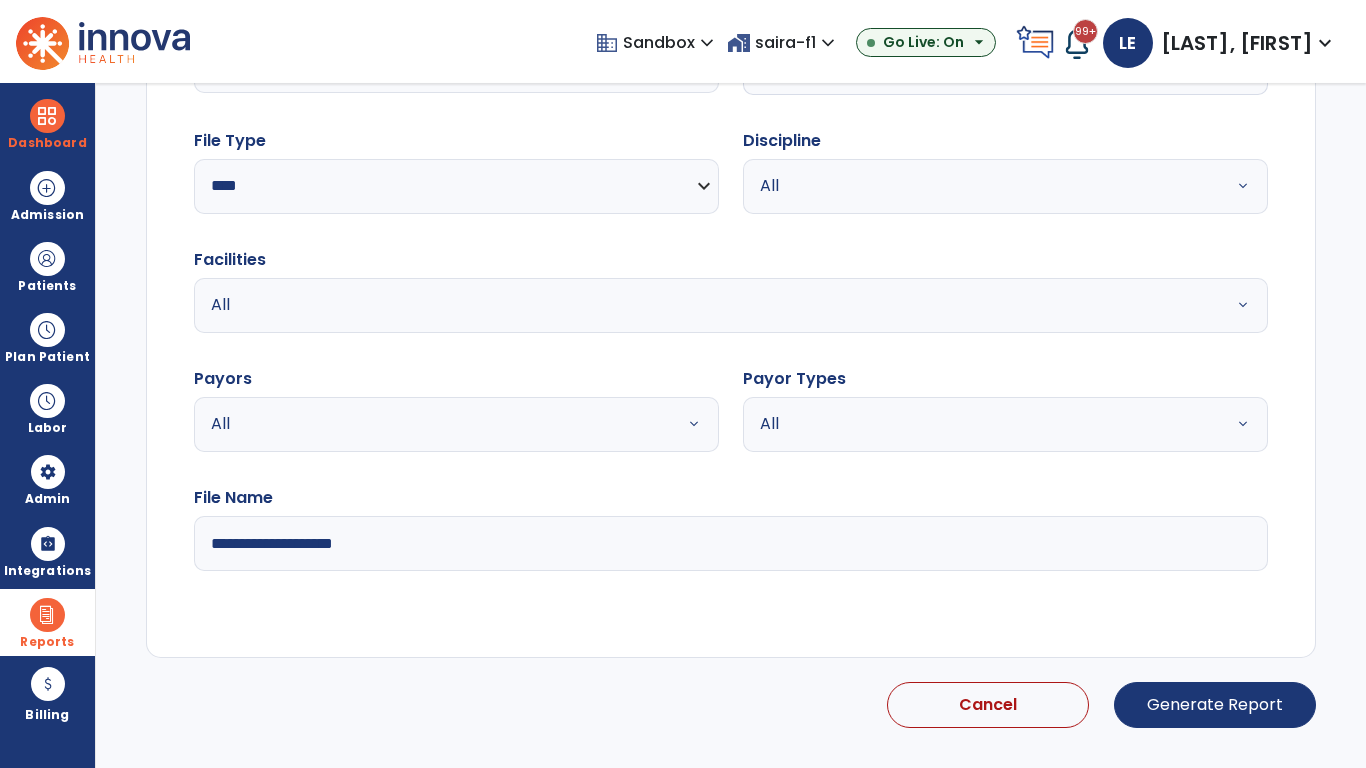 scroll, scrollTop: 192, scrollLeft: 0, axis: vertical 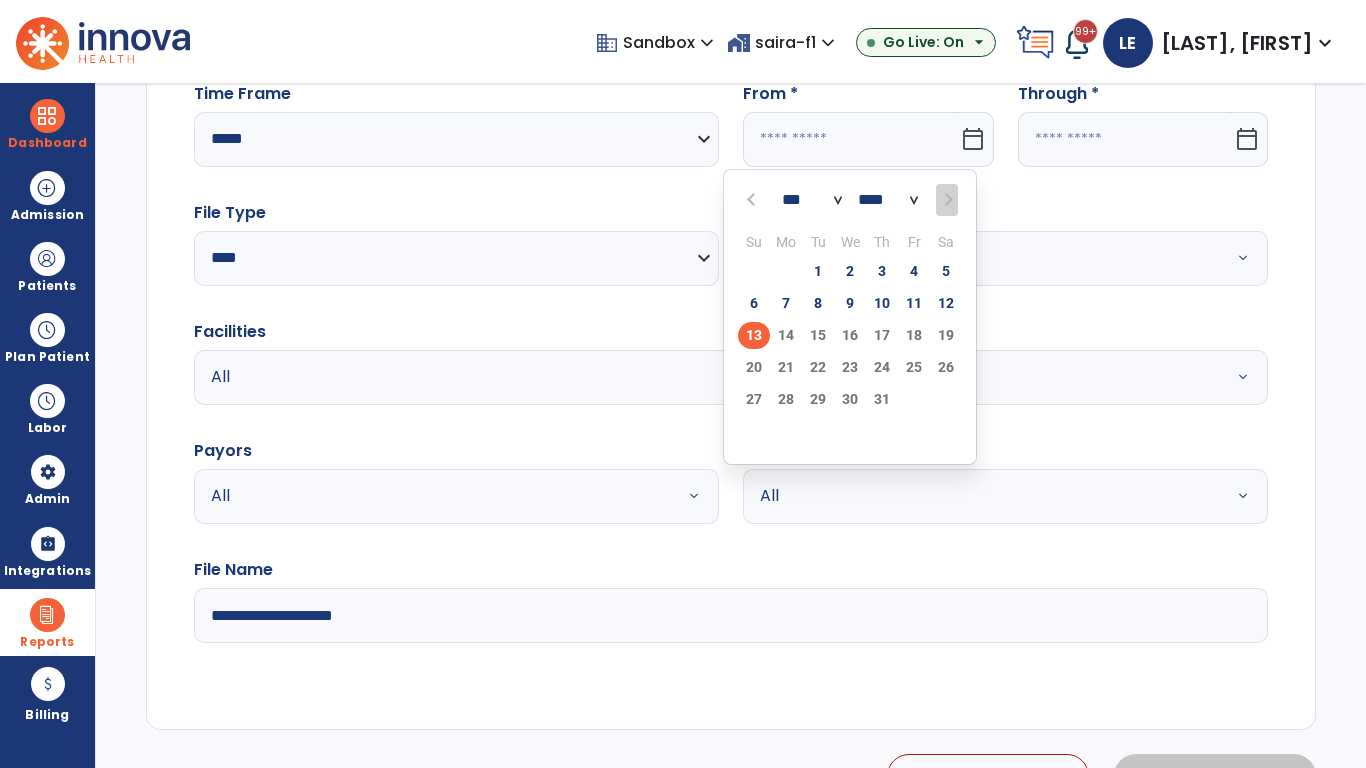 select on "****" 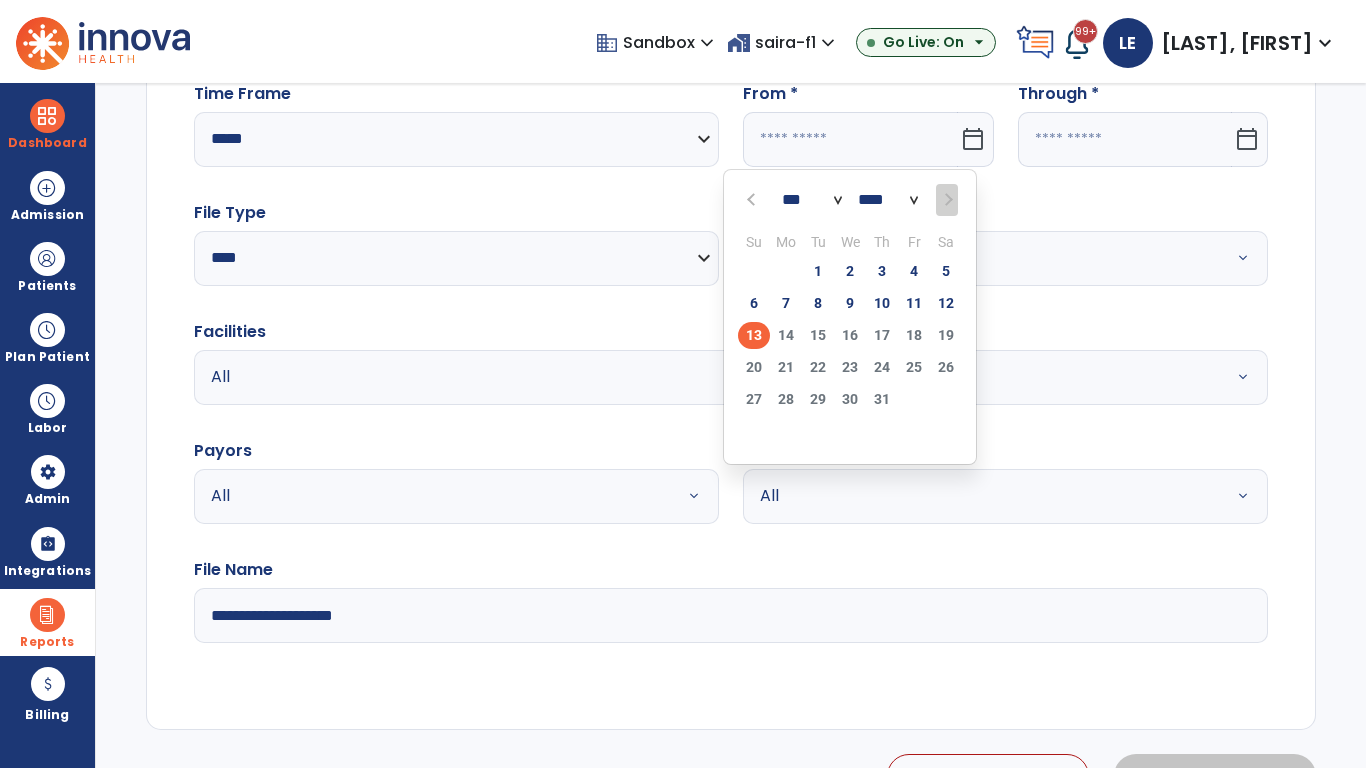 select on "**" 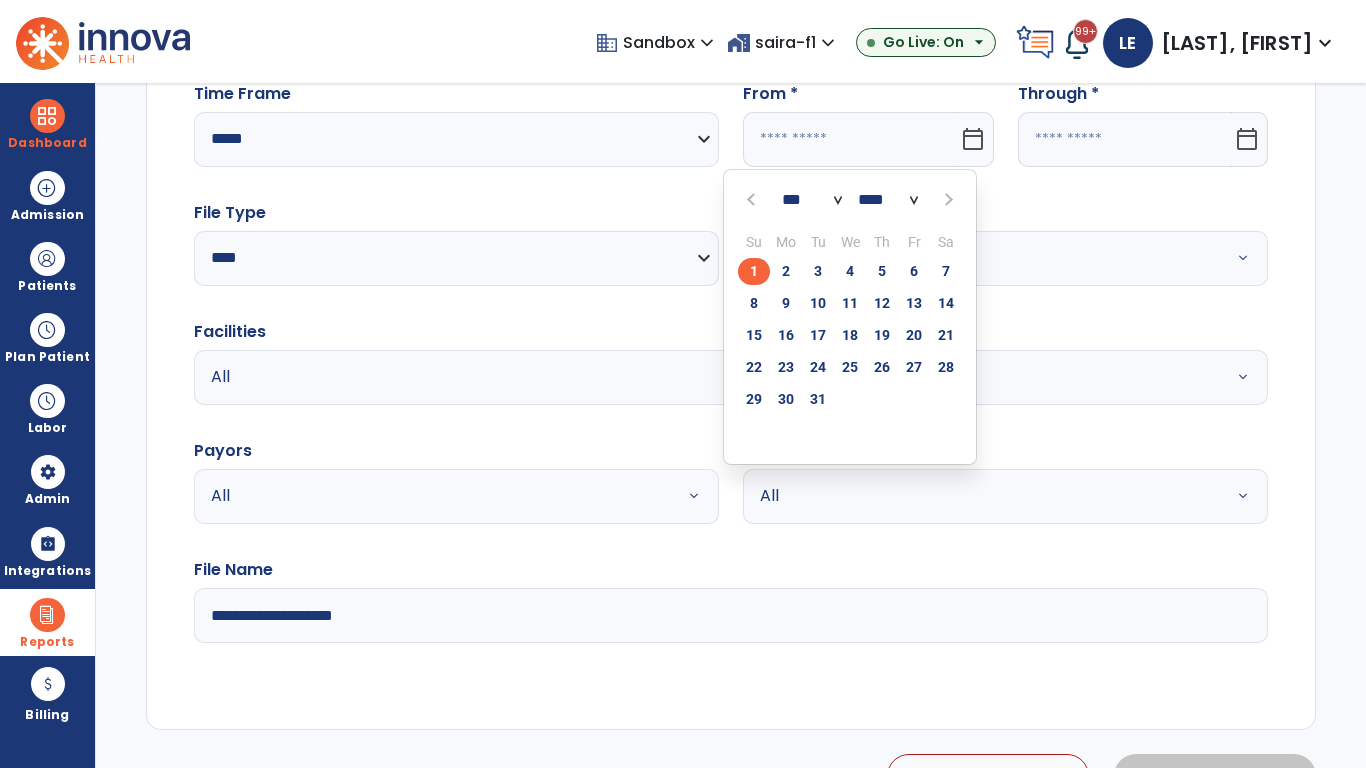 click on "1" 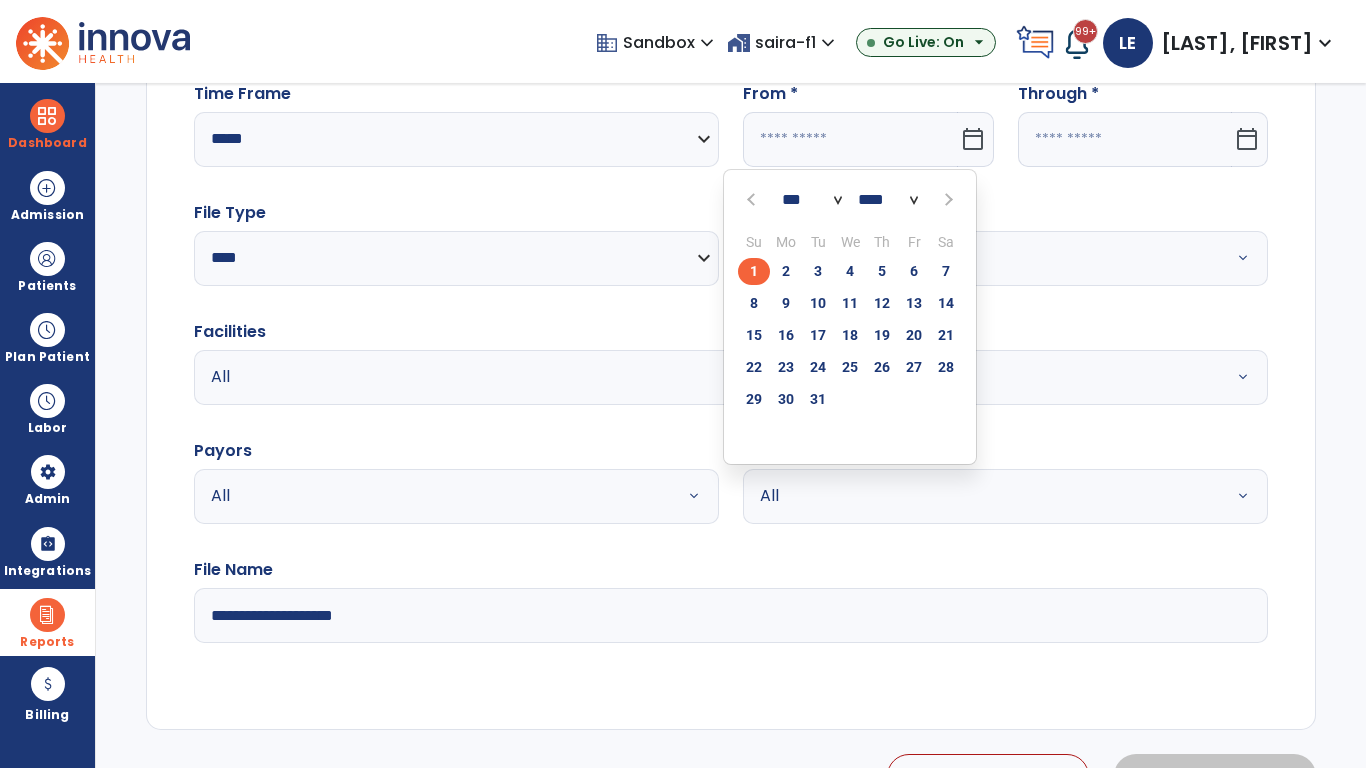 type on "**********" 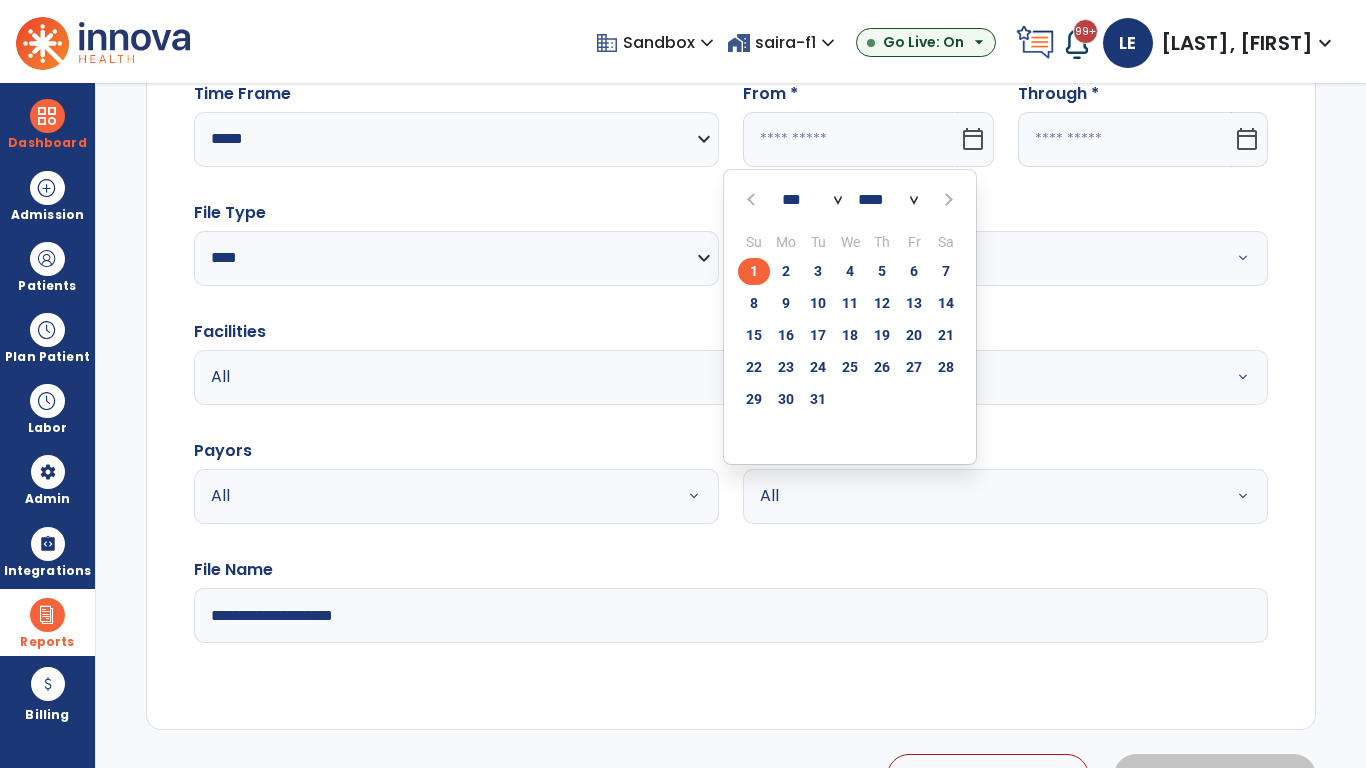 type on "*********" 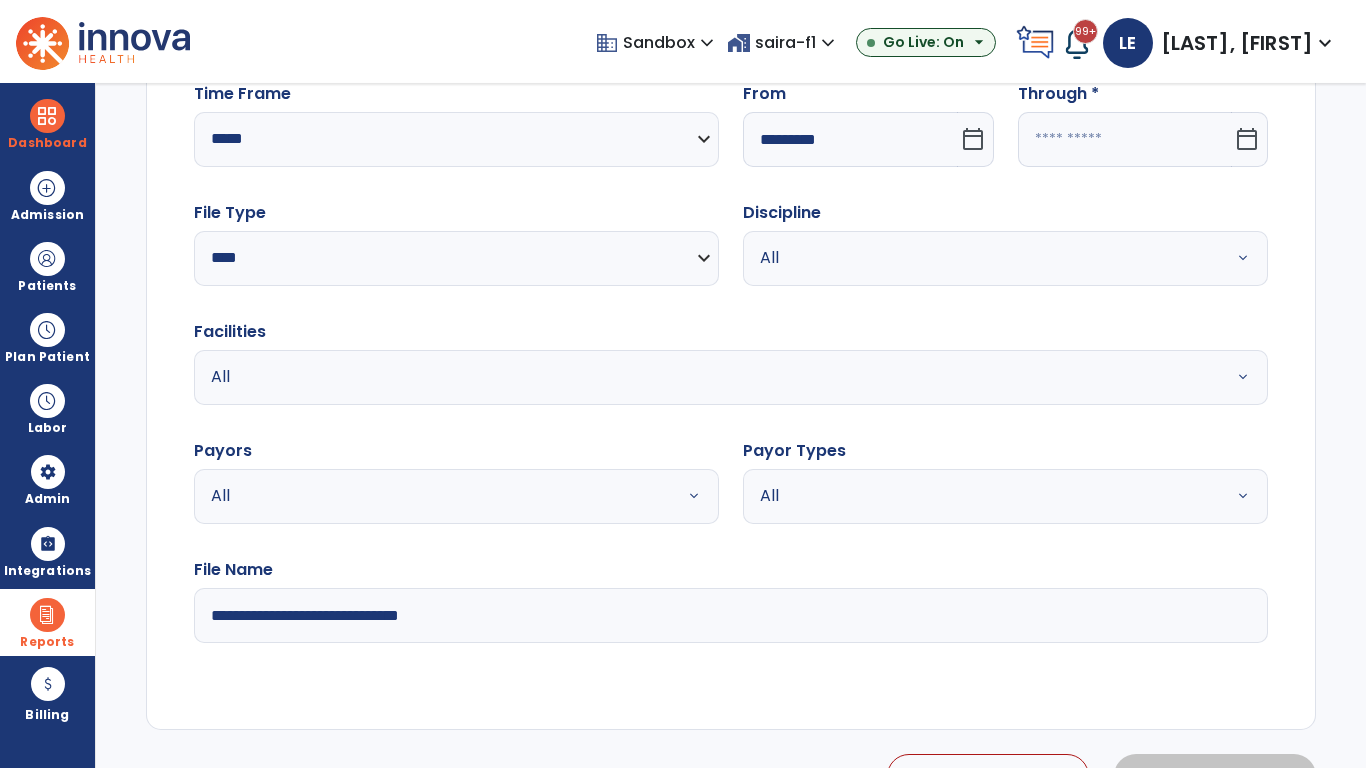 click 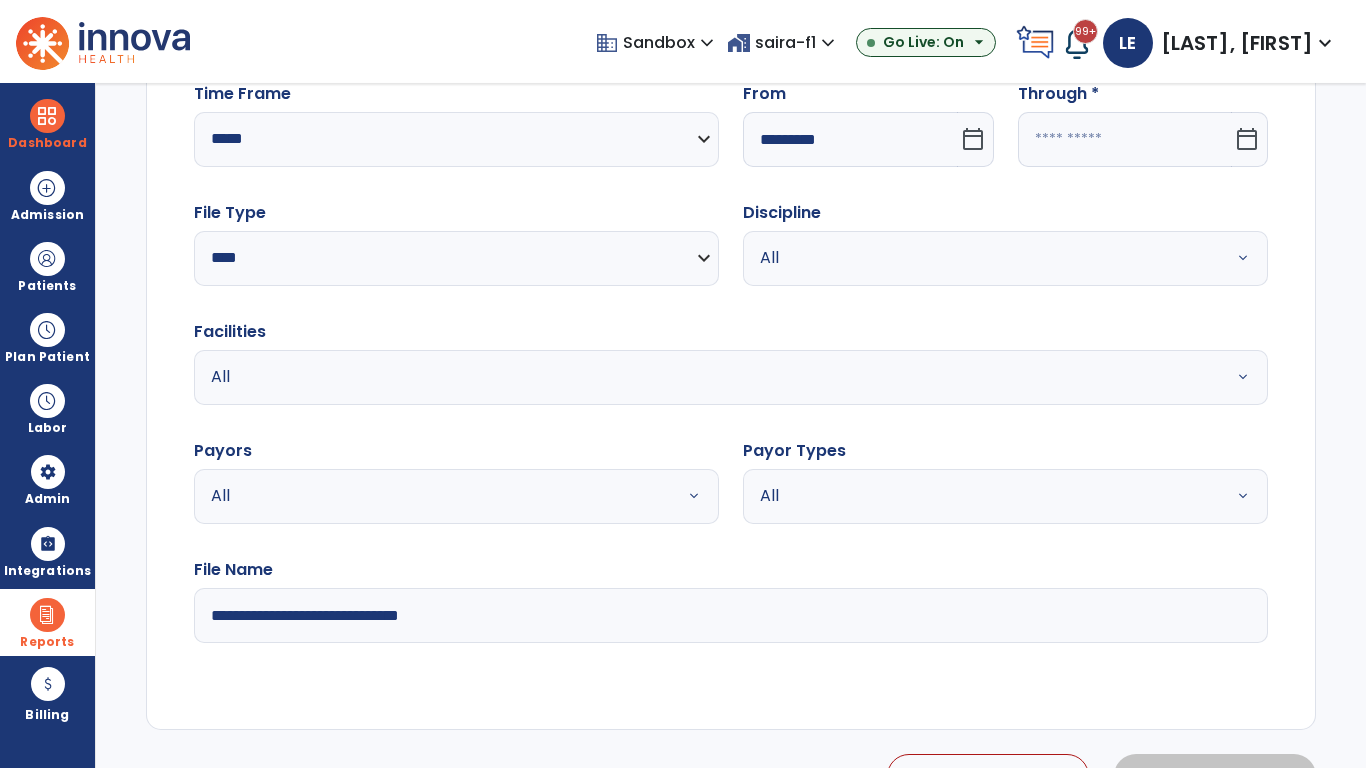 select on "*" 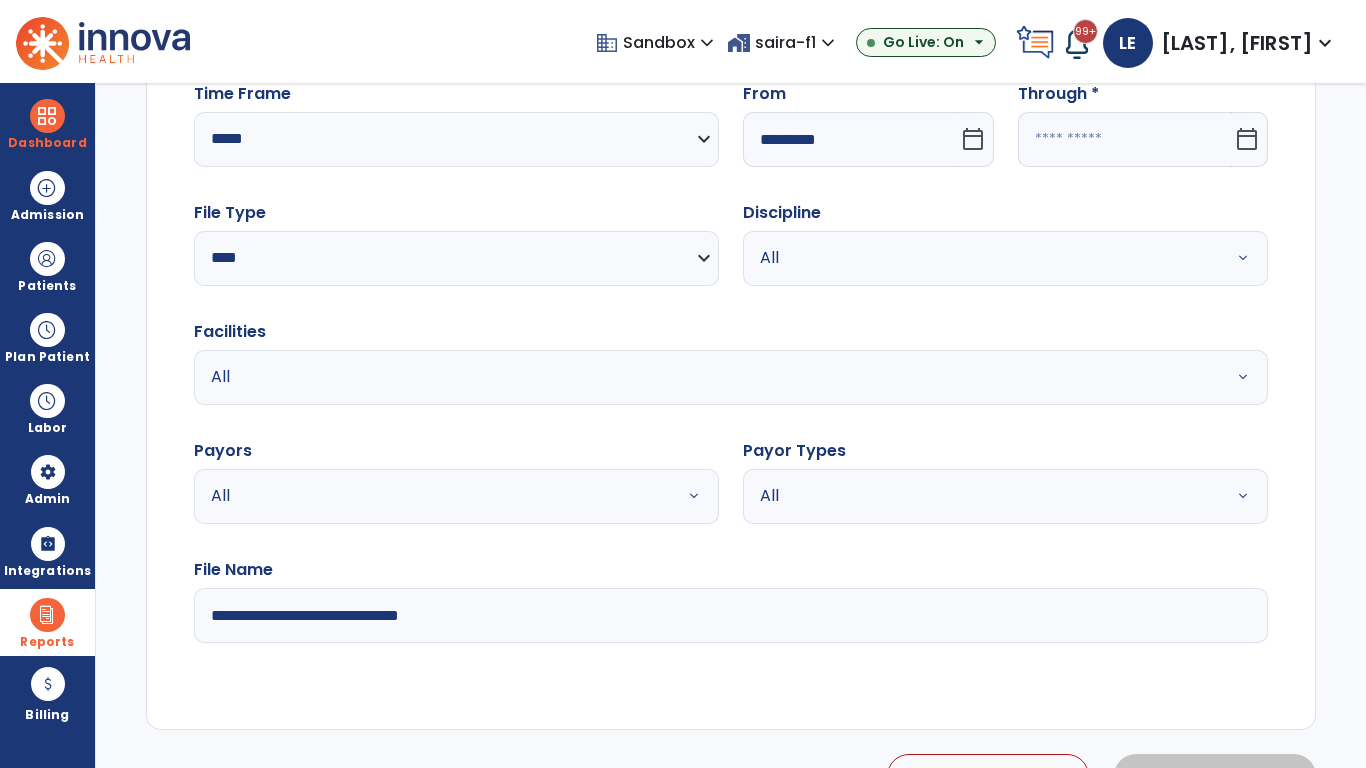 select on "****" 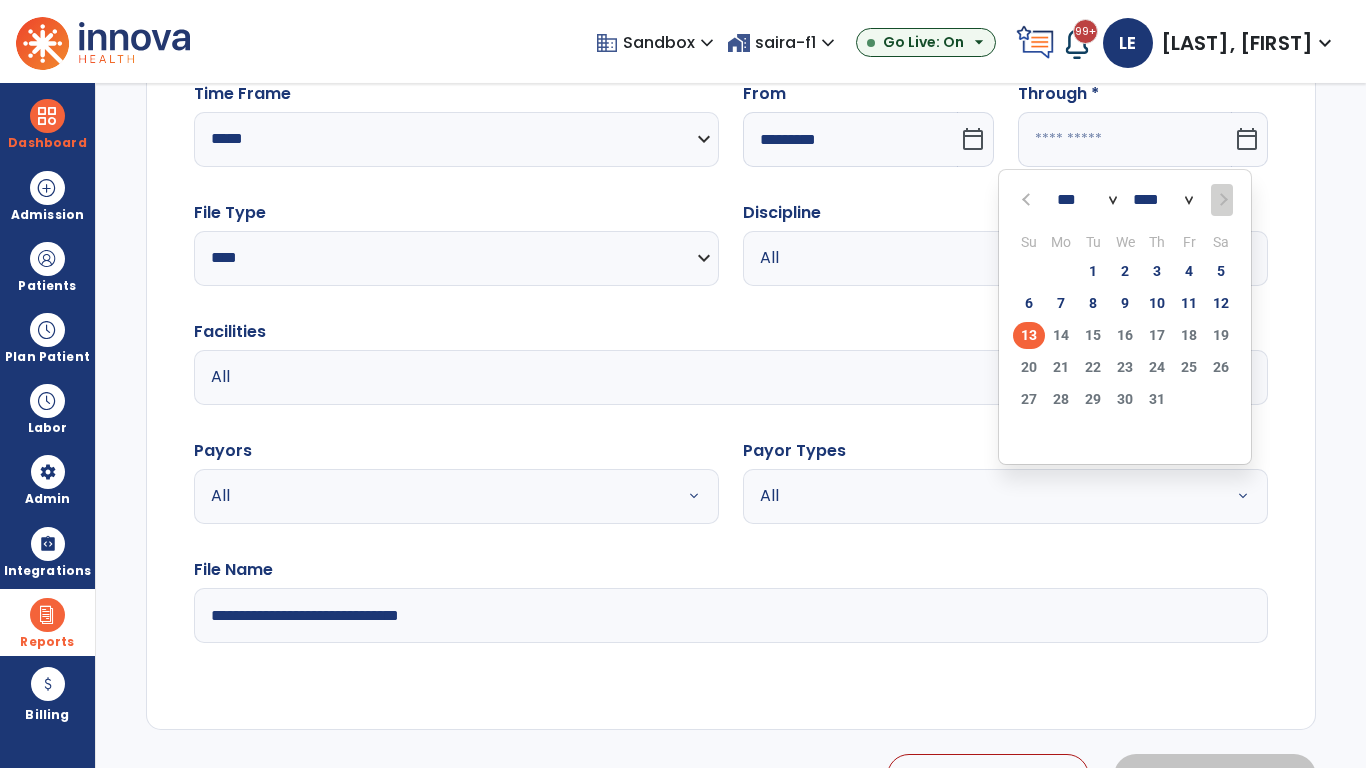 select on "*" 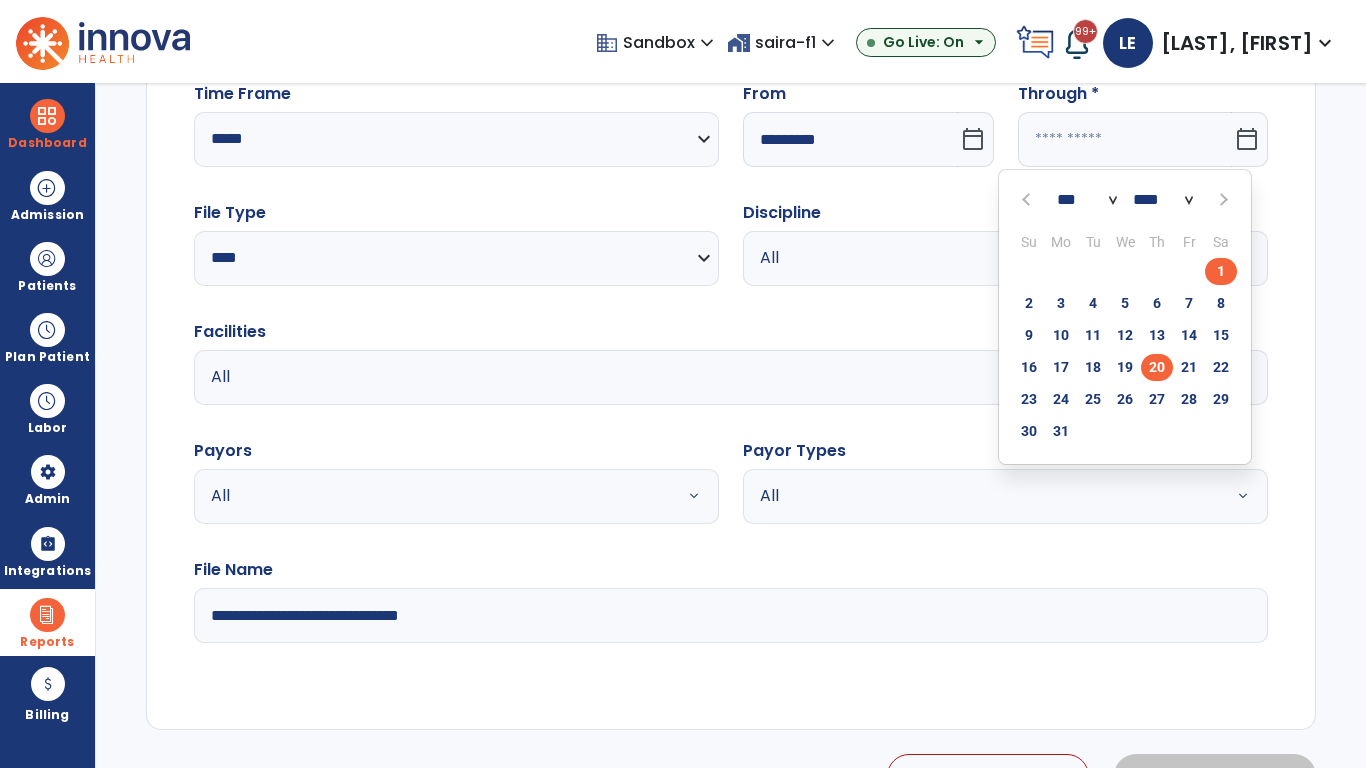 click on "20" 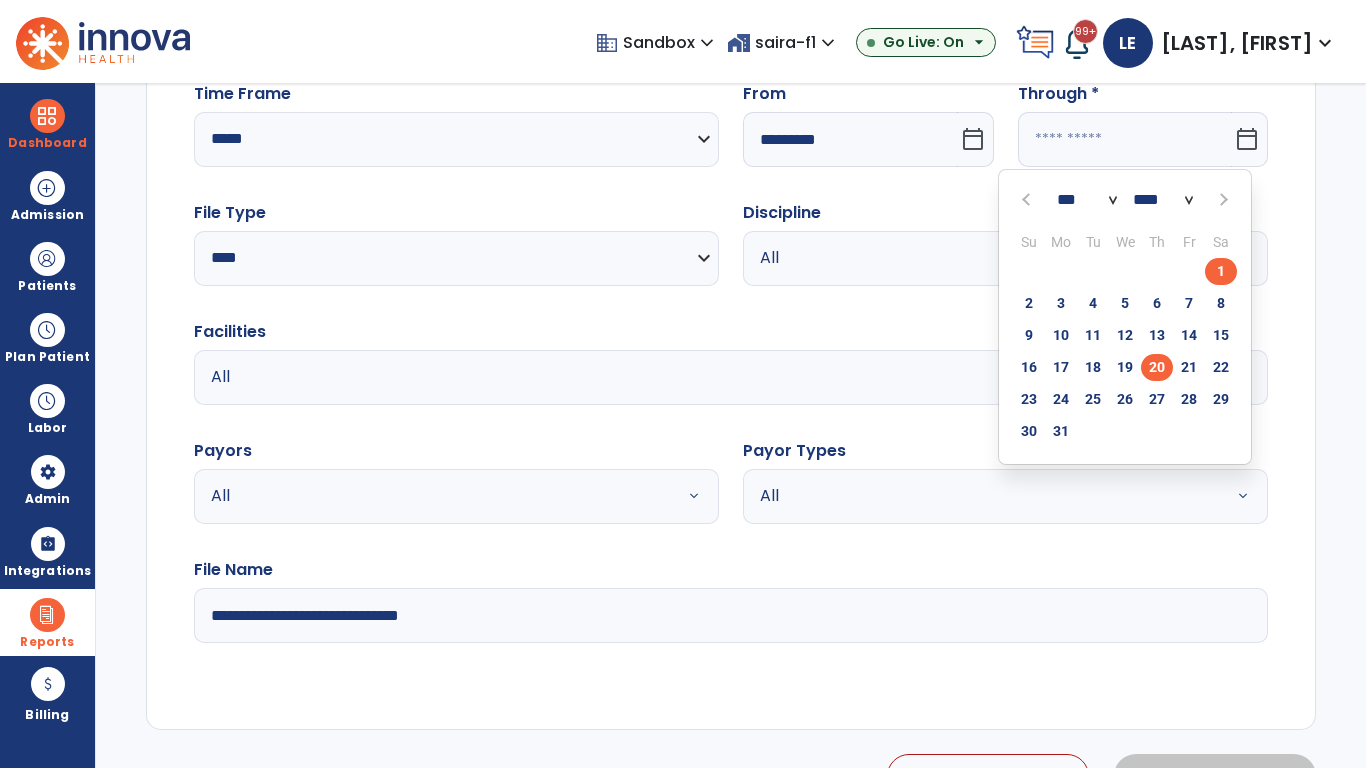 type on "**********" 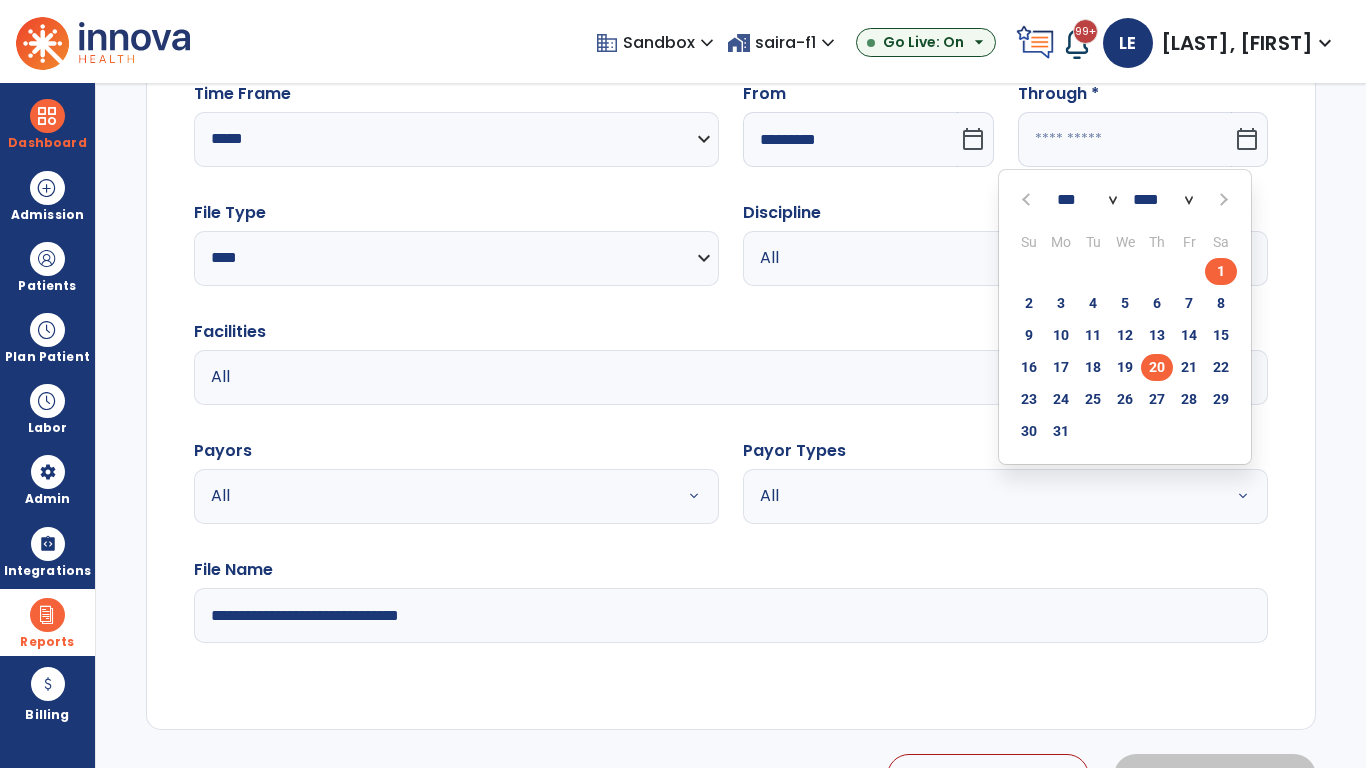 type on "*********" 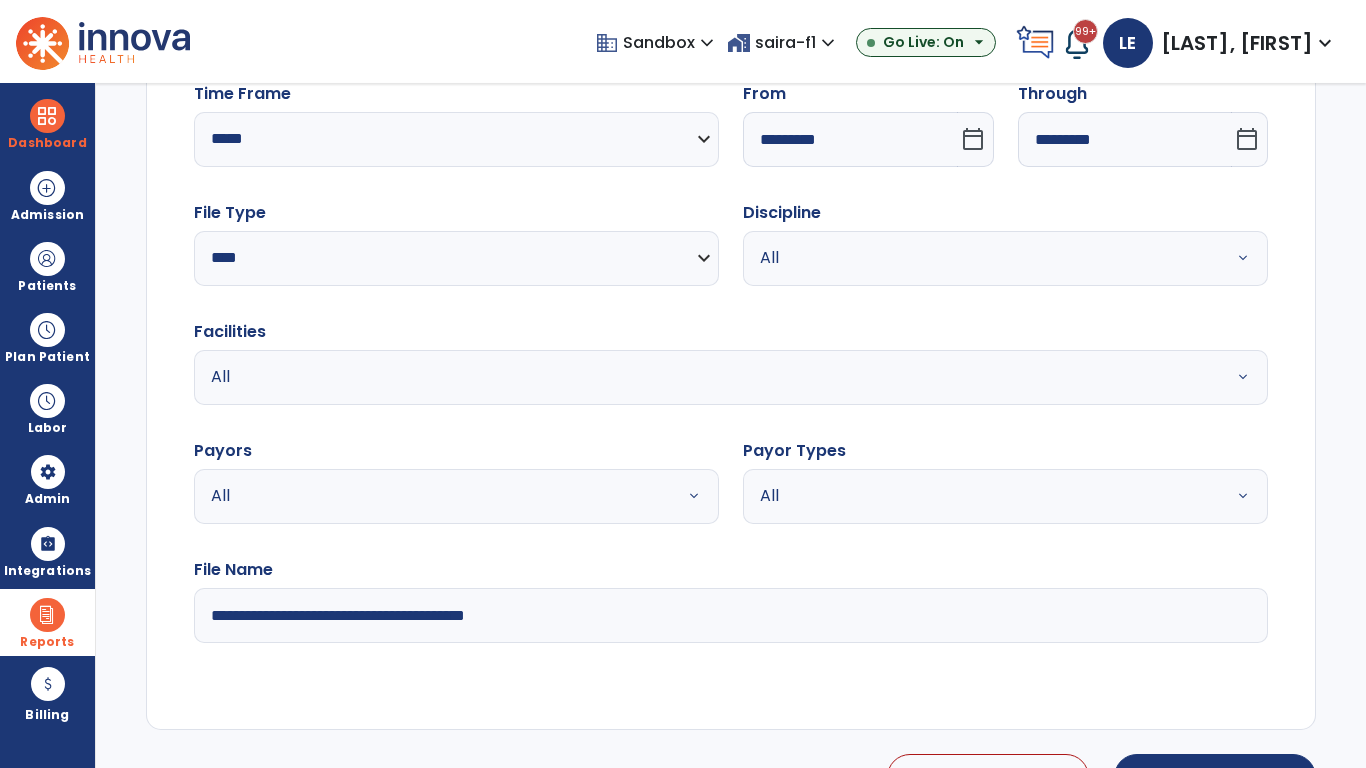 click on "All" at bounding box center [981, 258] 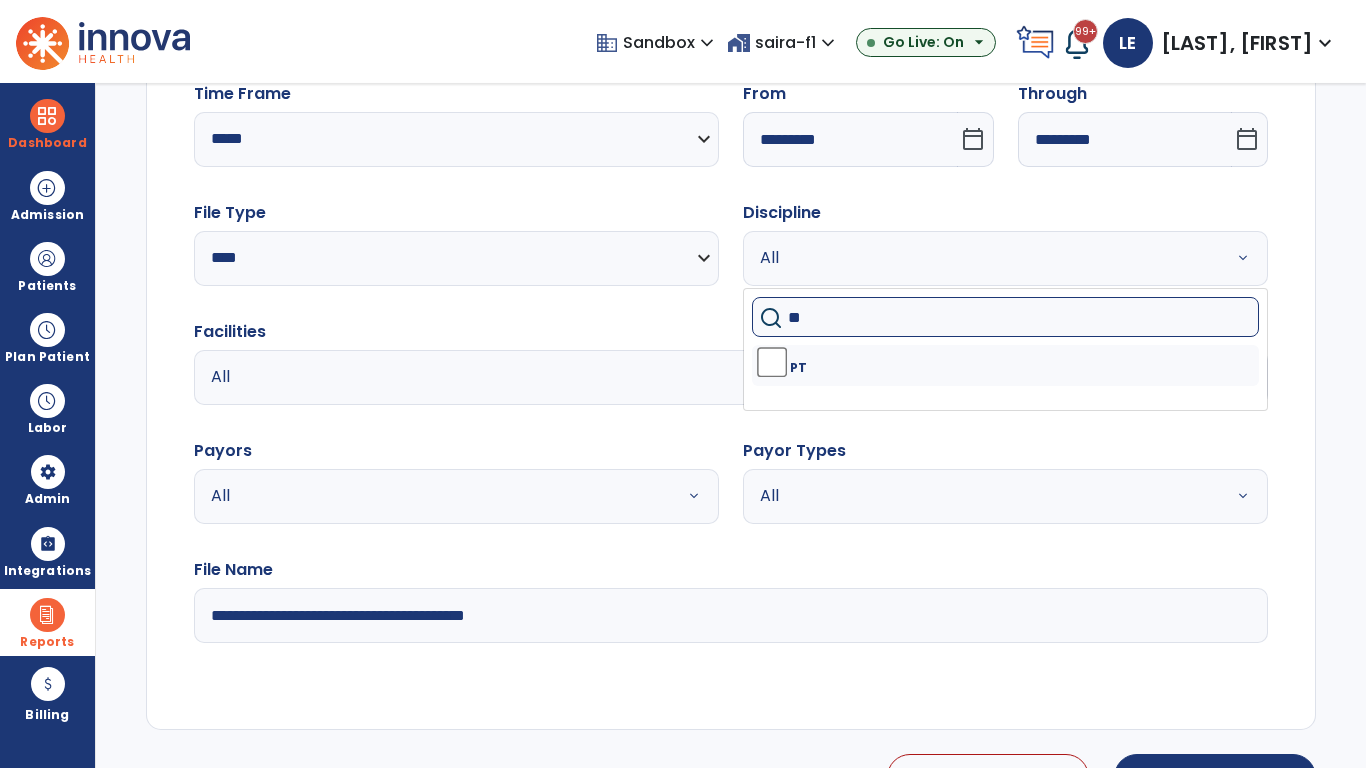 type on "**" 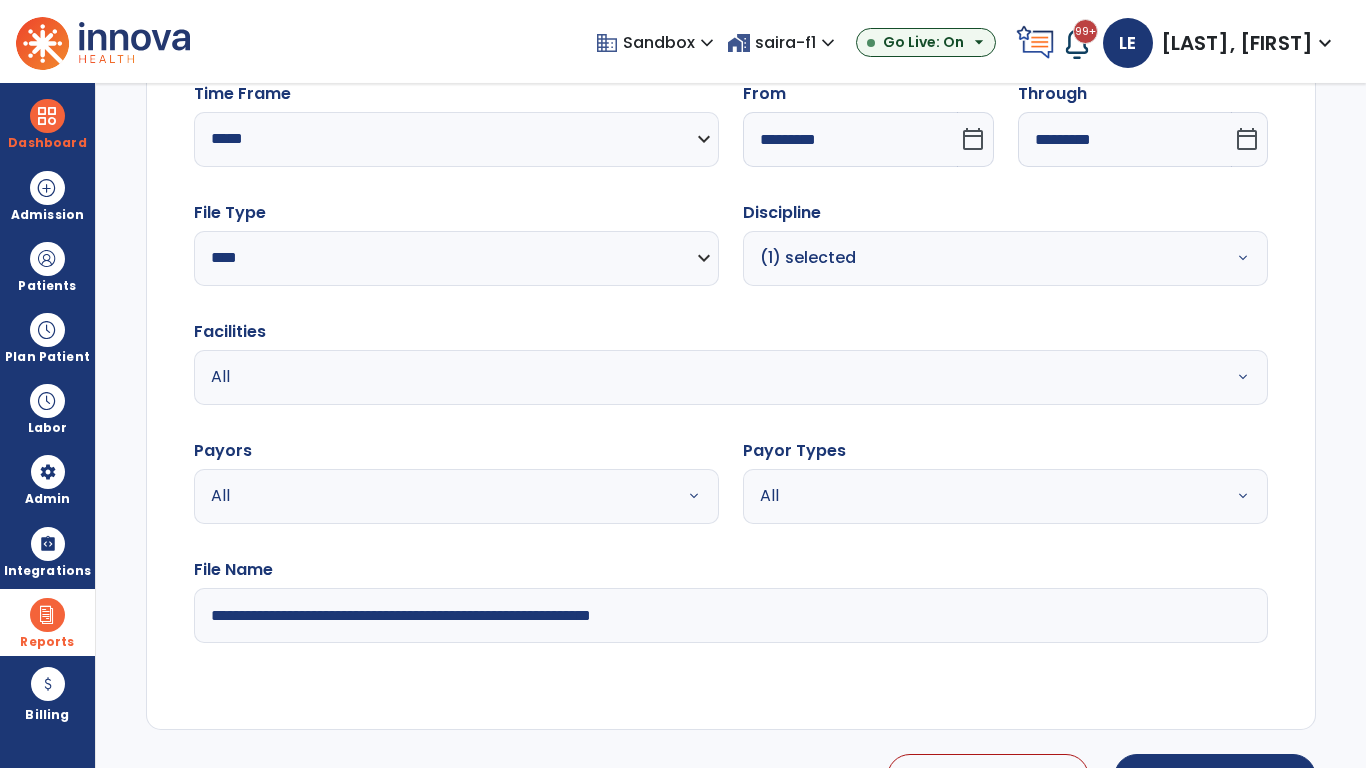 type on "**********" 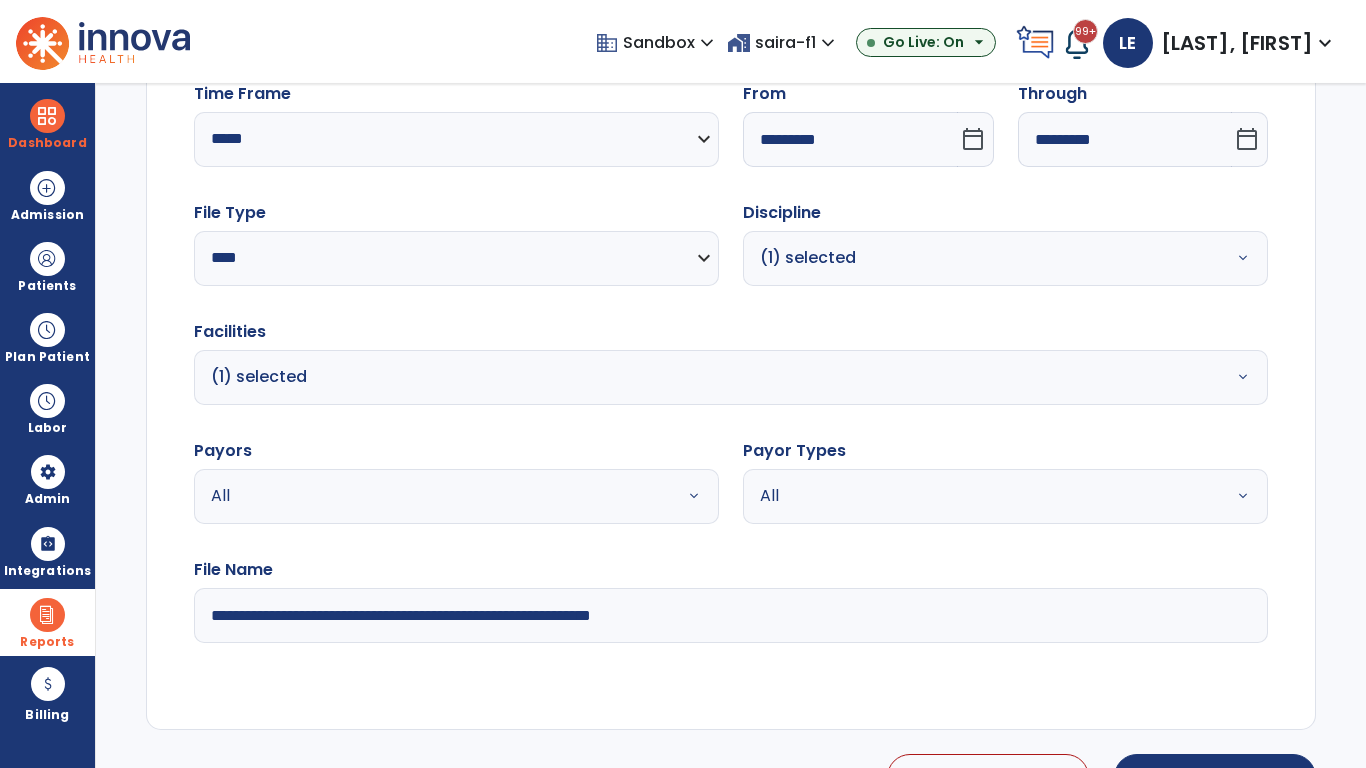 click on "All" at bounding box center (432, 496) 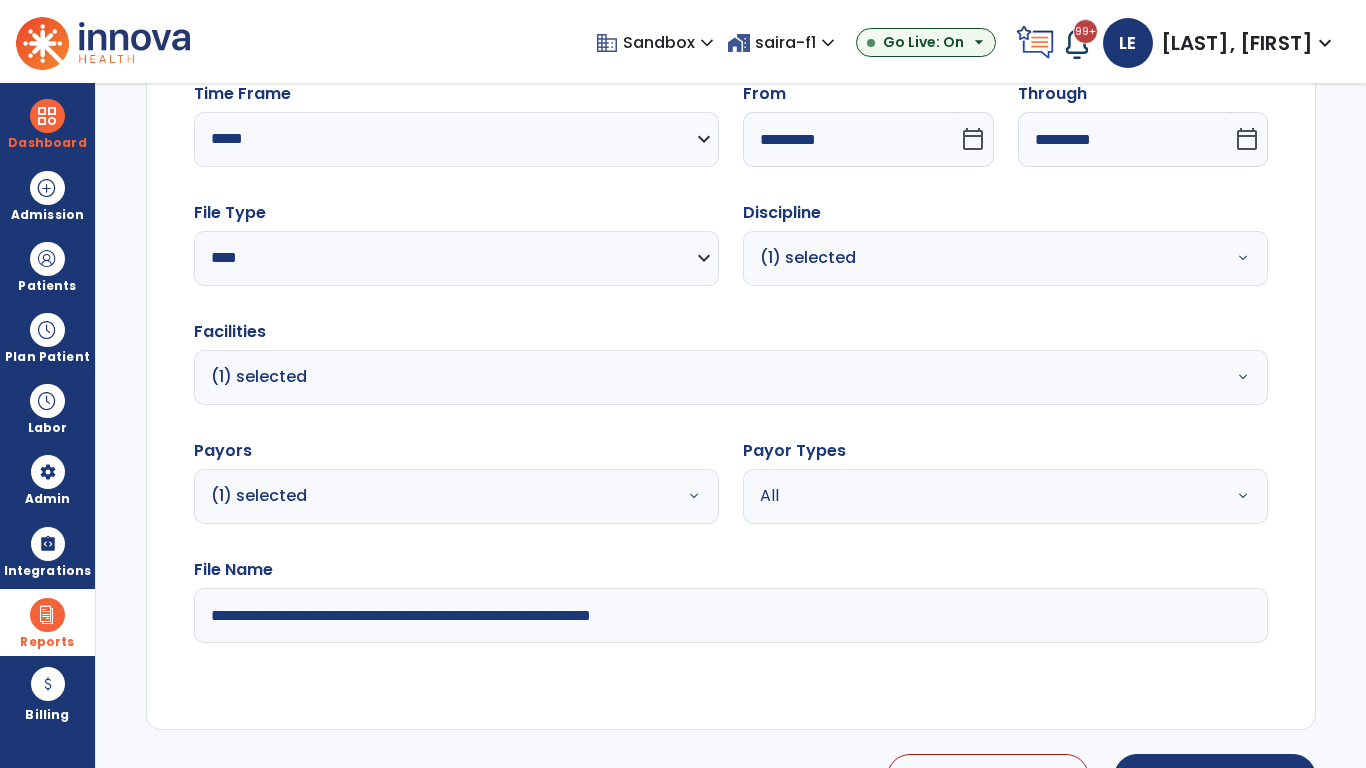 click on "All" at bounding box center [981, 496] 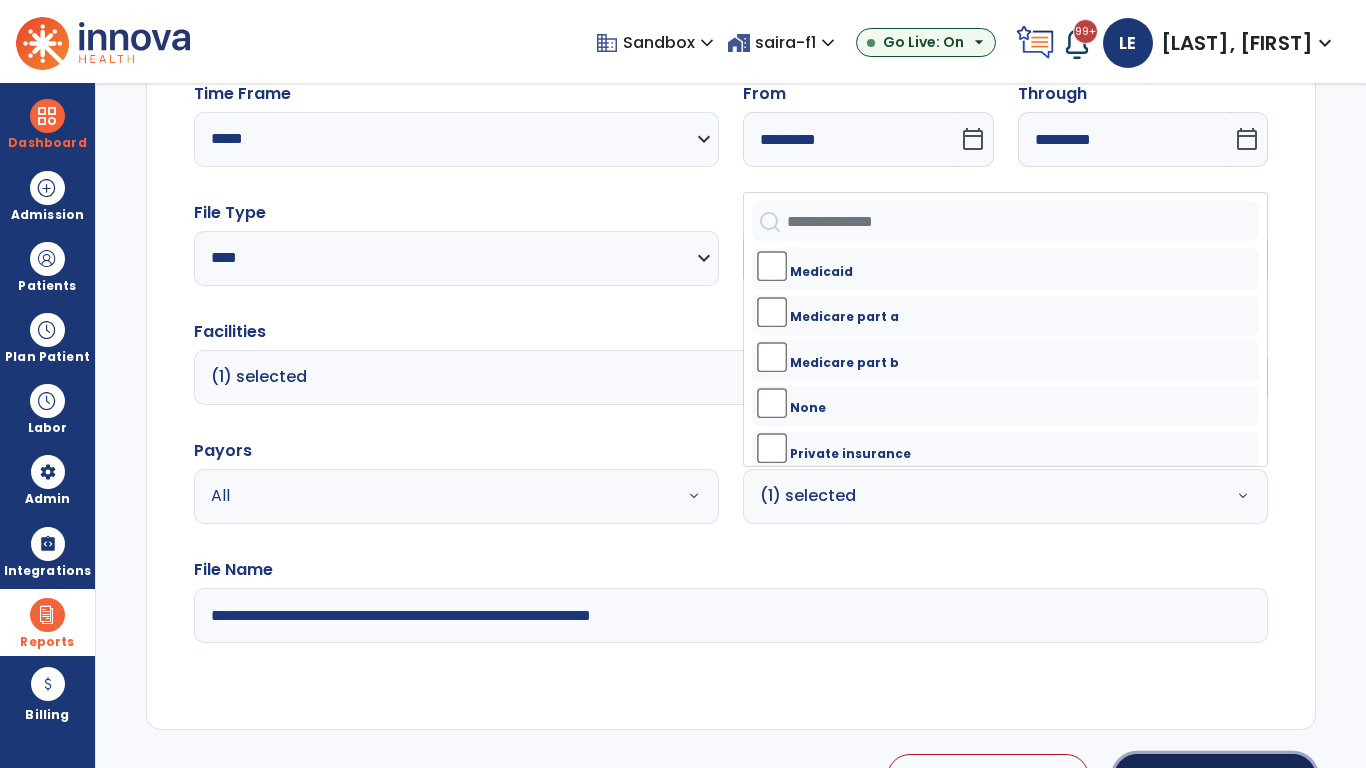 click on "Generate Report" 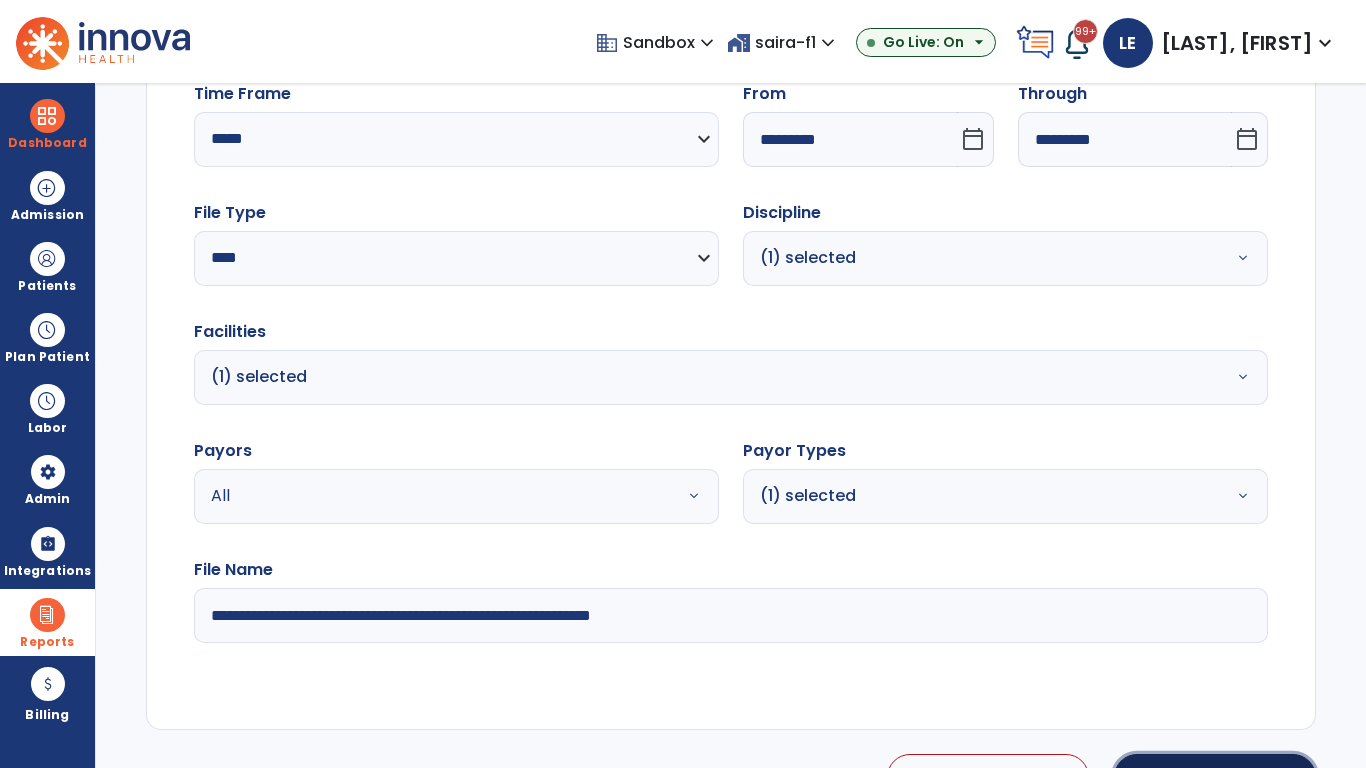 scroll, scrollTop: 224, scrollLeft: 0, axis: vertical 